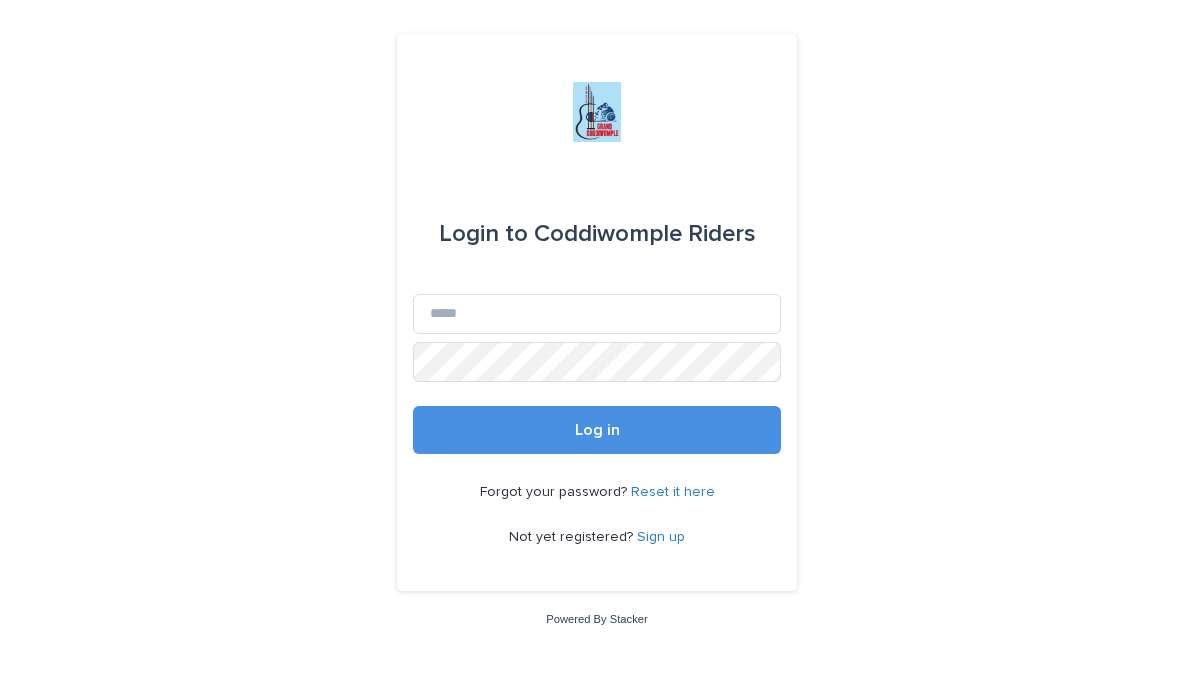 scroll, scrollTop: 0, scrollLeft: 0, axis: both 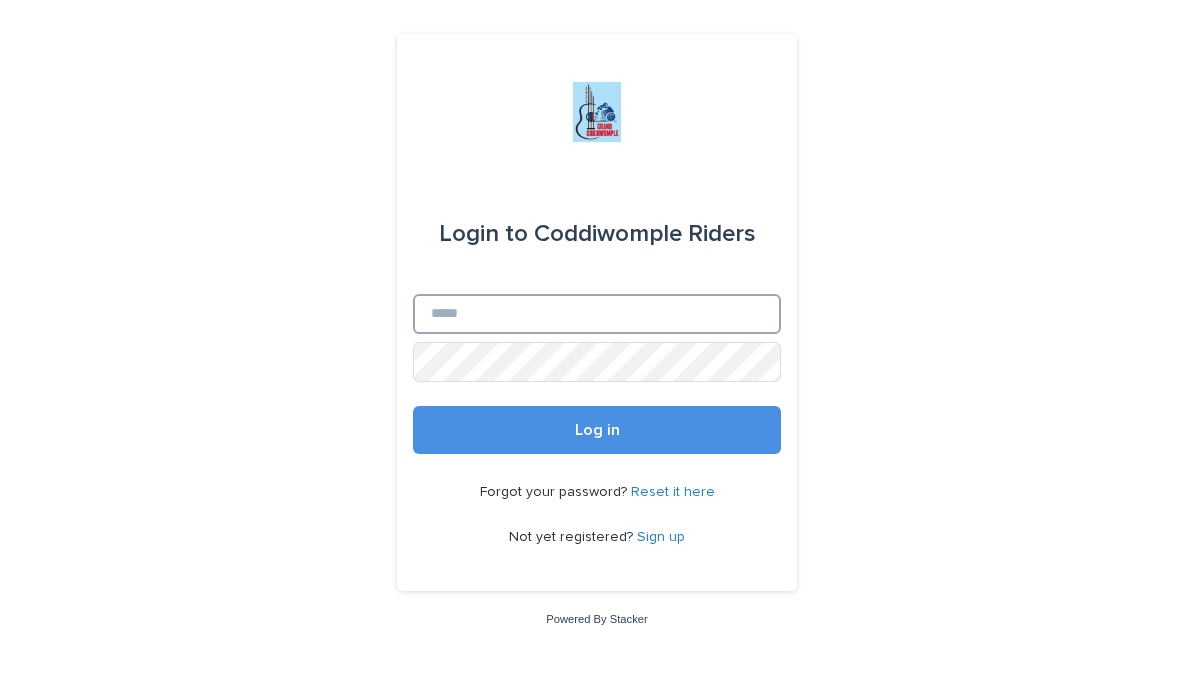 click on "Email" at bounding box center (597, 314) 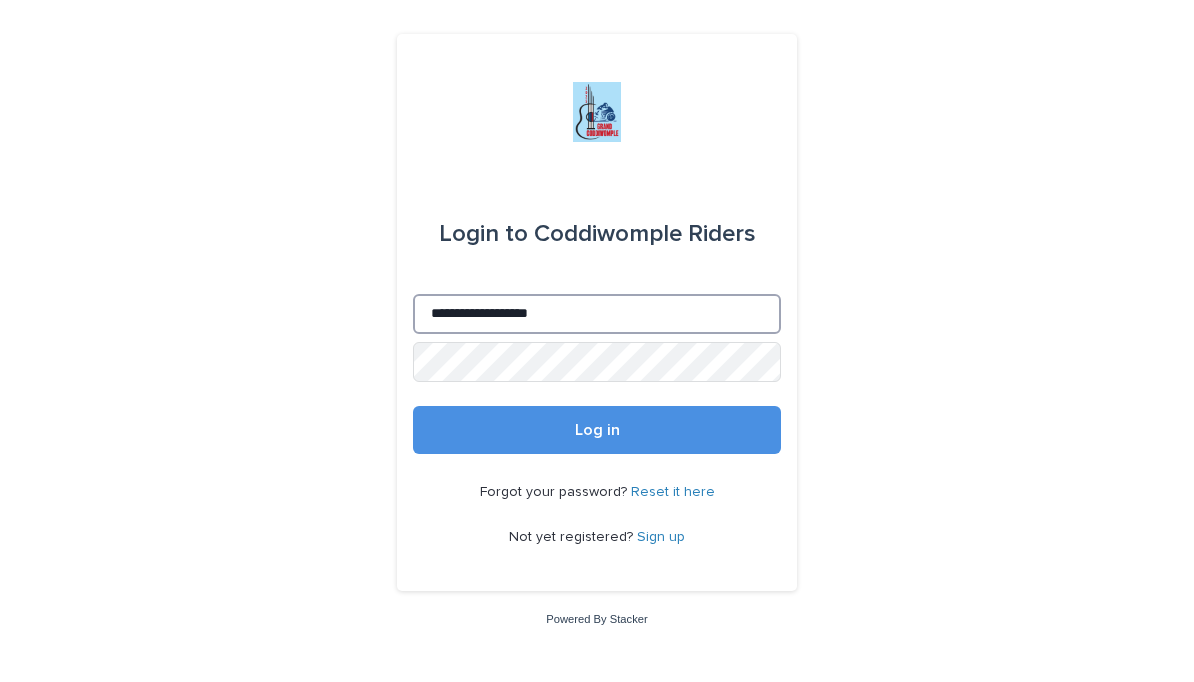 type on "**********" 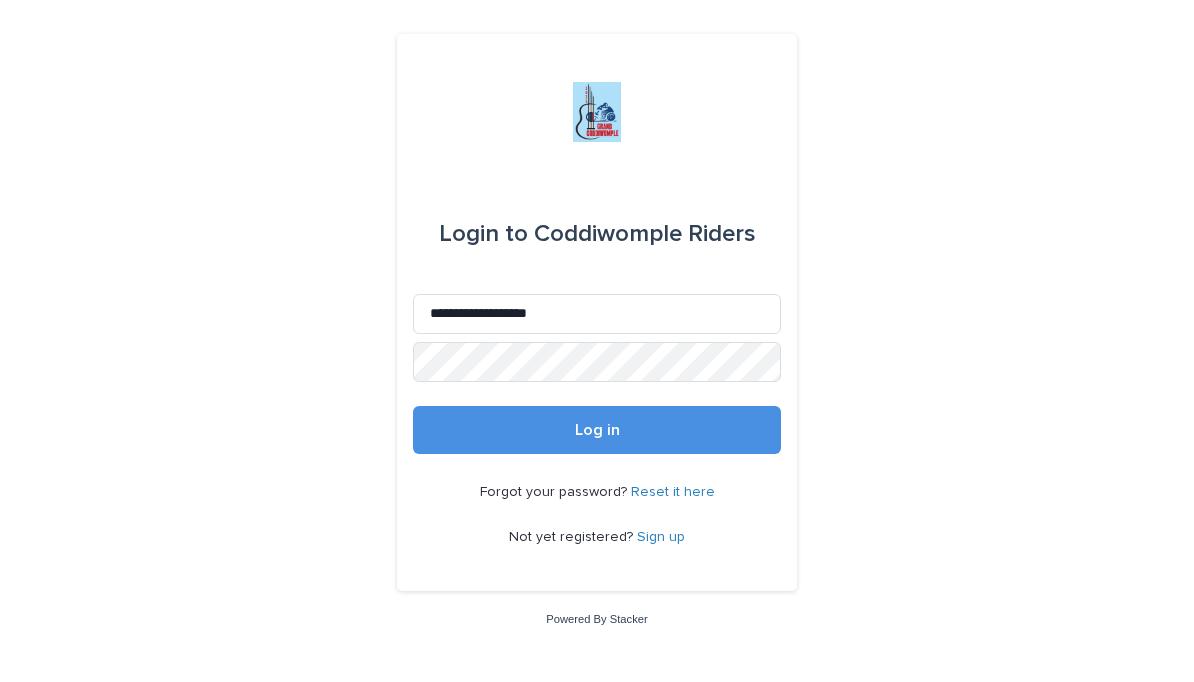 click on "Log in" at bounding box center [597, 430] 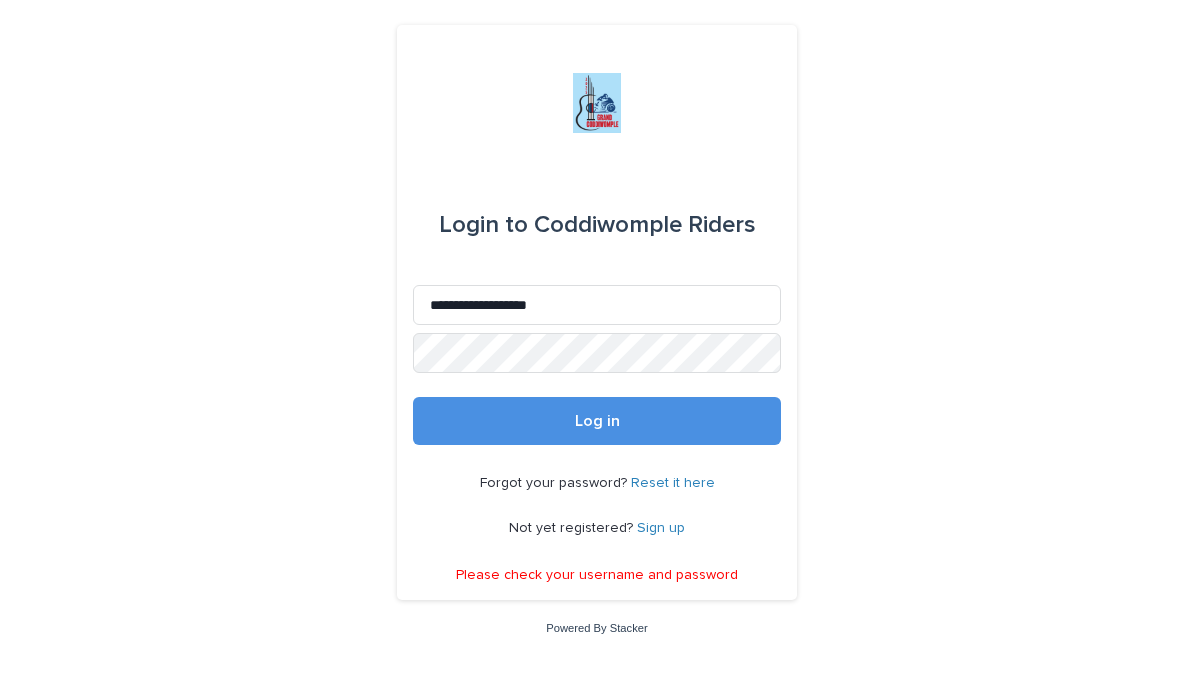 click on "Log in" at bounding box center [597, 421] 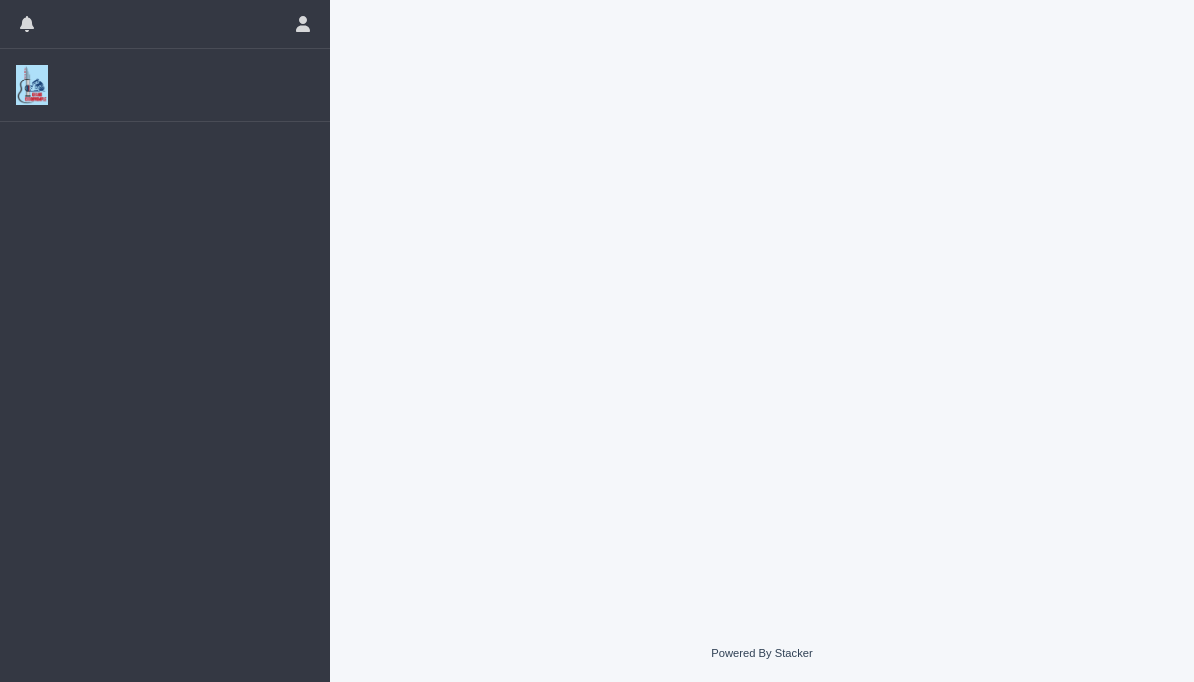 scroll, scrollTop: 0, scrollLeft: 0, axis: both 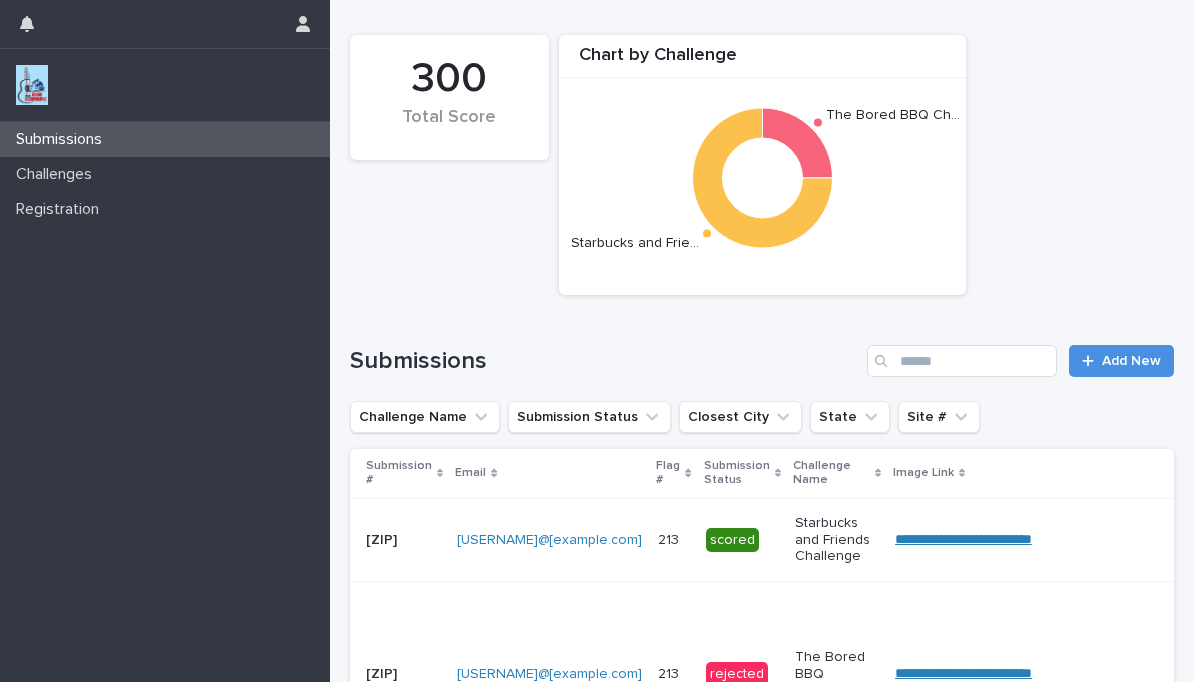 click on "Challenge Name" at bounding box center [425, 417] 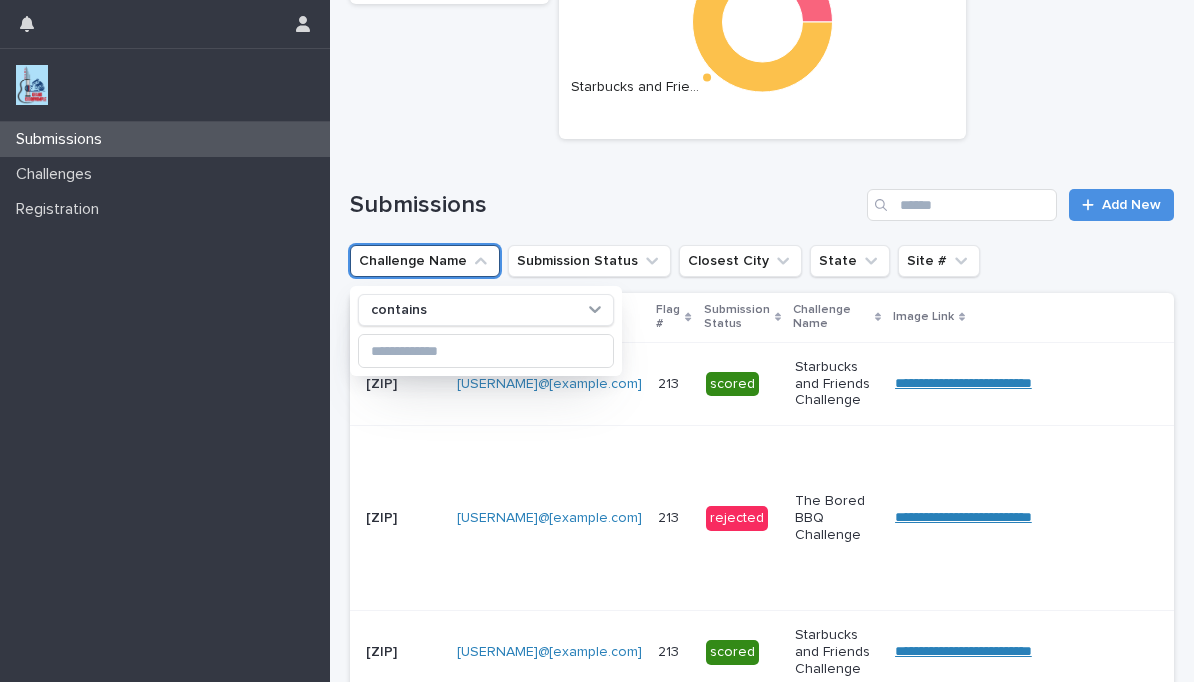 scroll, scrollTop: 162, scrollLeft: 0, axis: vertical 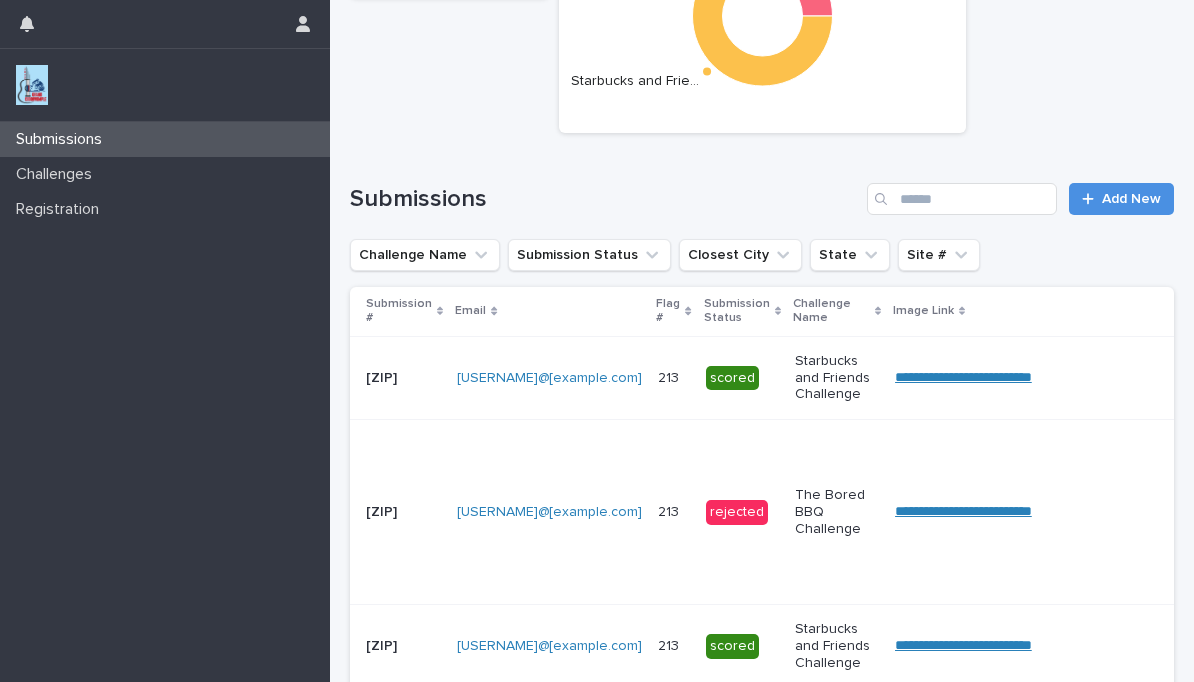 click on "Add New" at bounding box center (1131, 199) 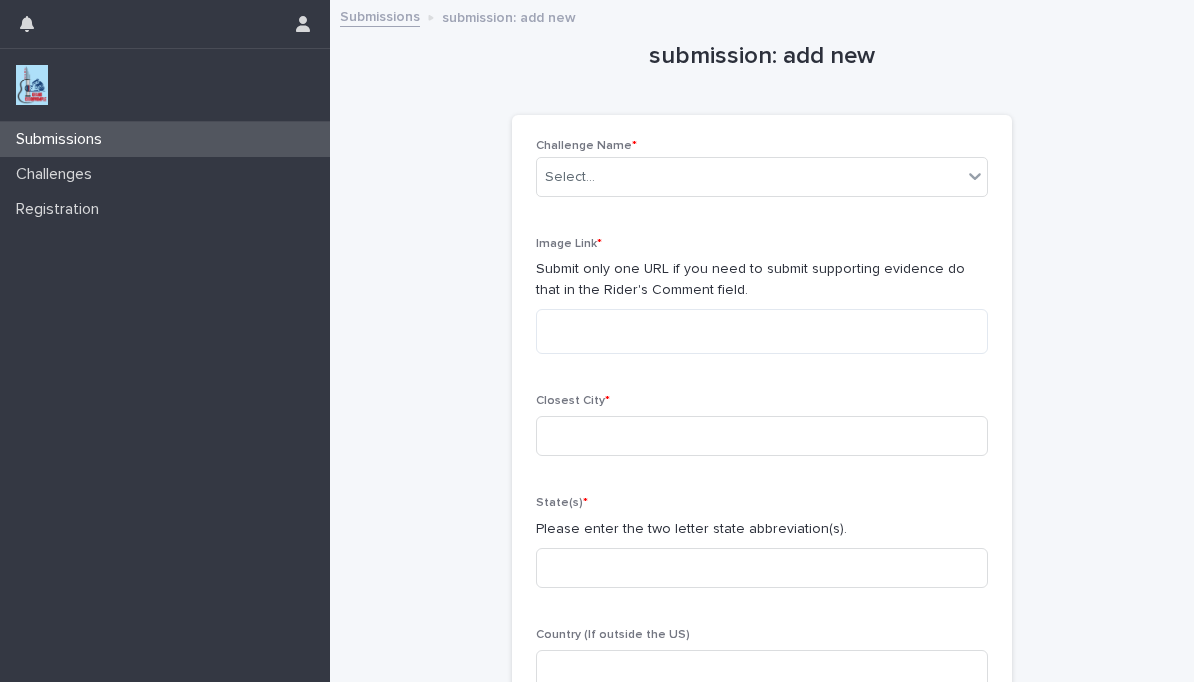 scroll, scrollTop: 0, scrollLeft: 0, axis: both 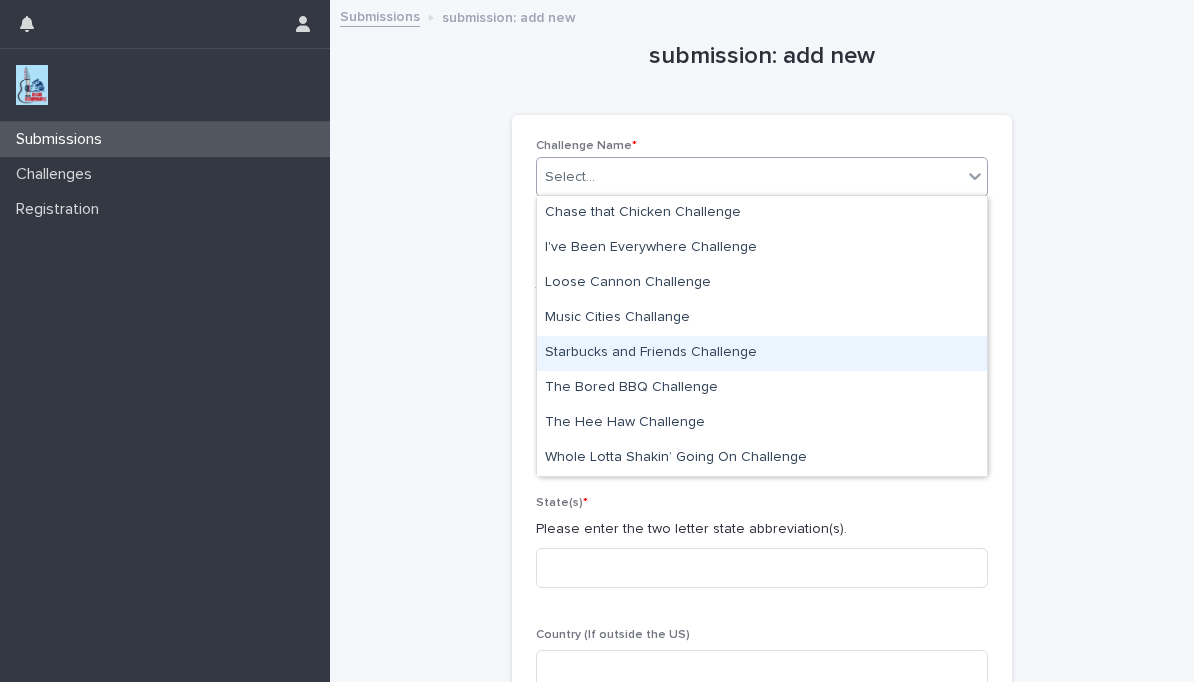 click on "Starbucks and Friends Challenge" at bounding box center (762, 353) 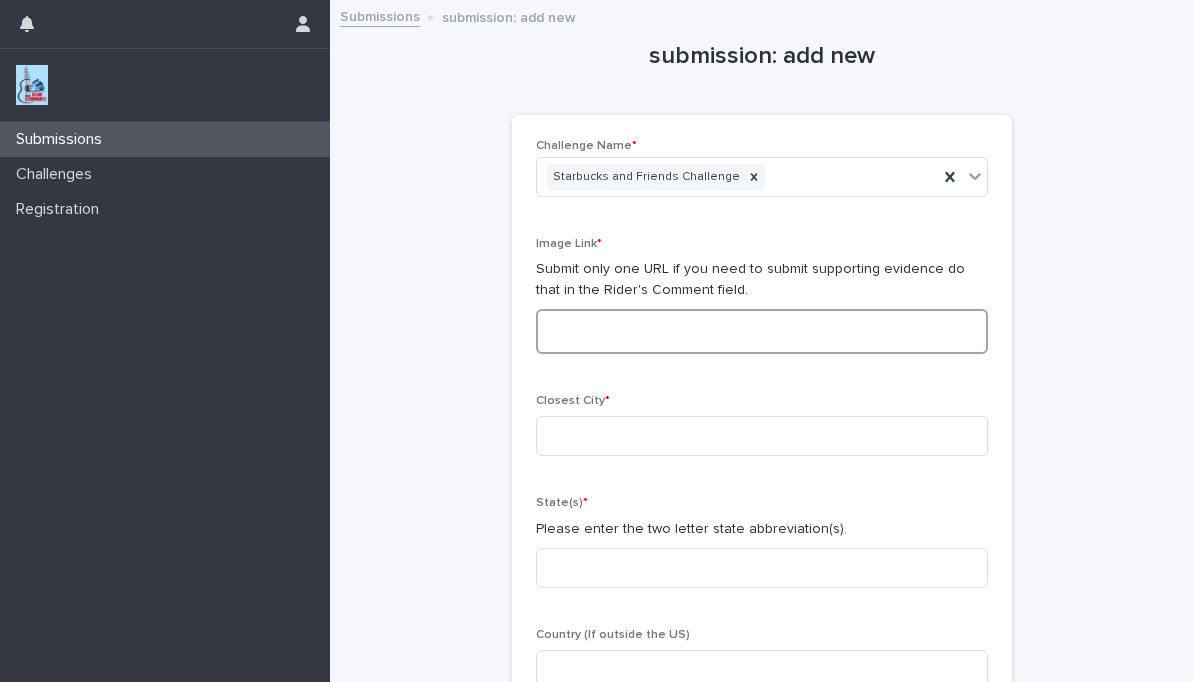 click at bounding box center [762, 331] 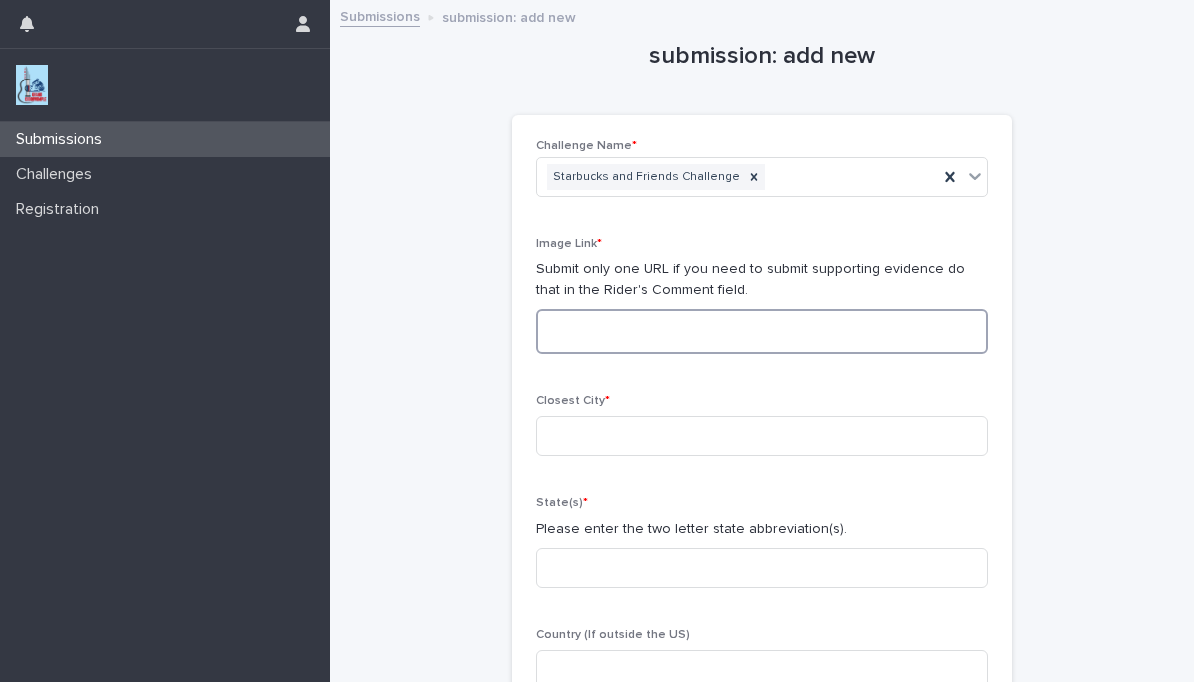 click at bounding box center [762, 331] 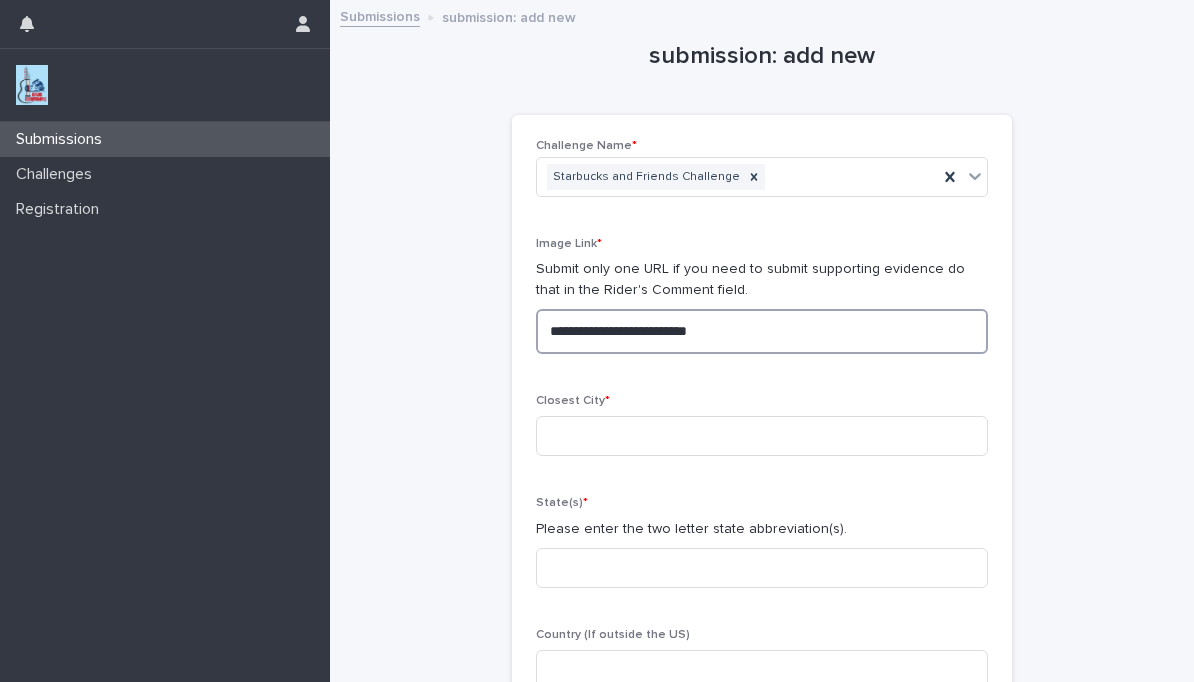 type on "**********" 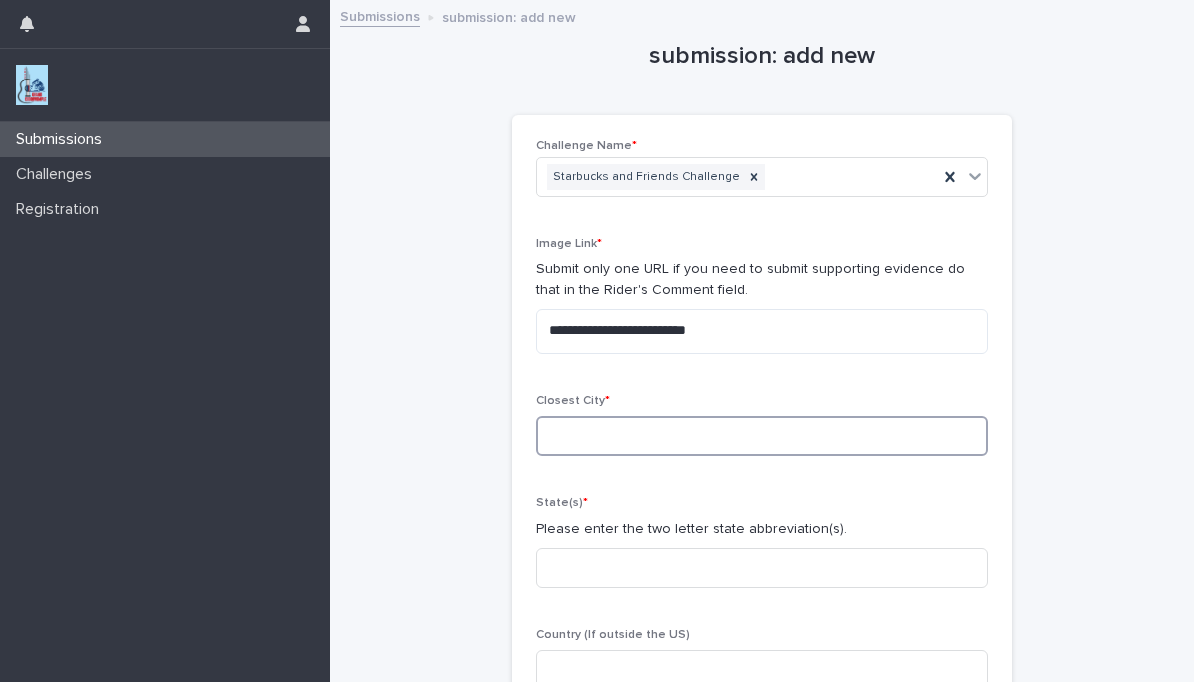 click at bounding box center (762, 436) 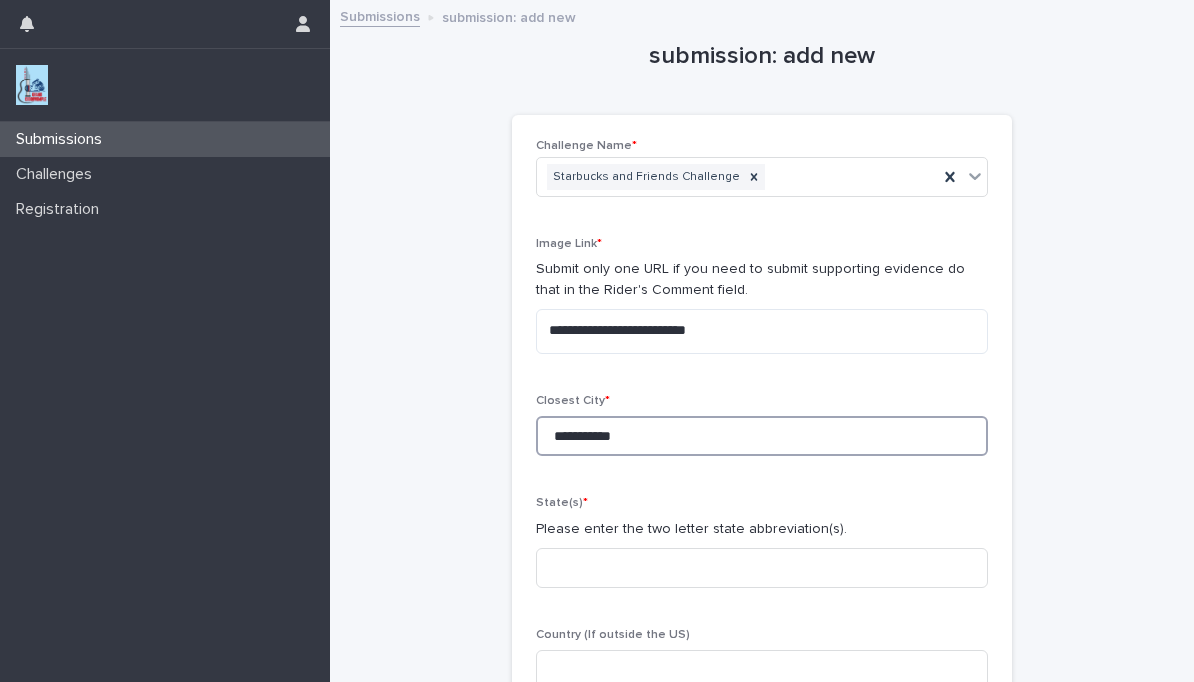 type on "**********" 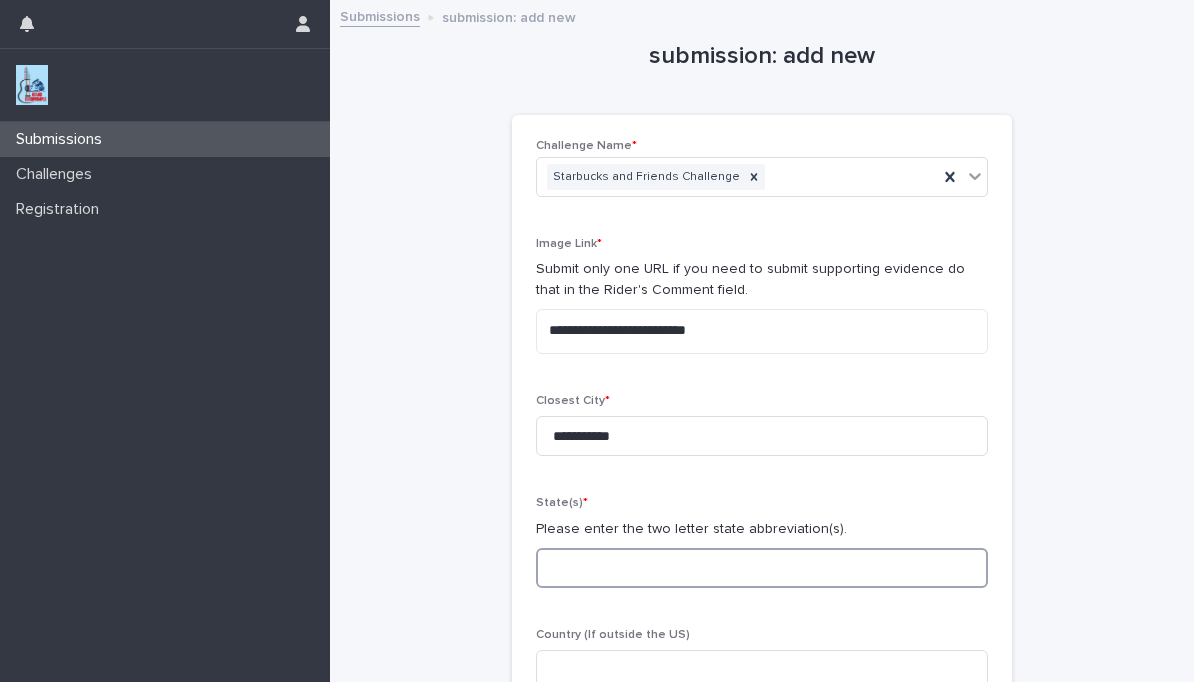 click at bounding box center (762, 568) 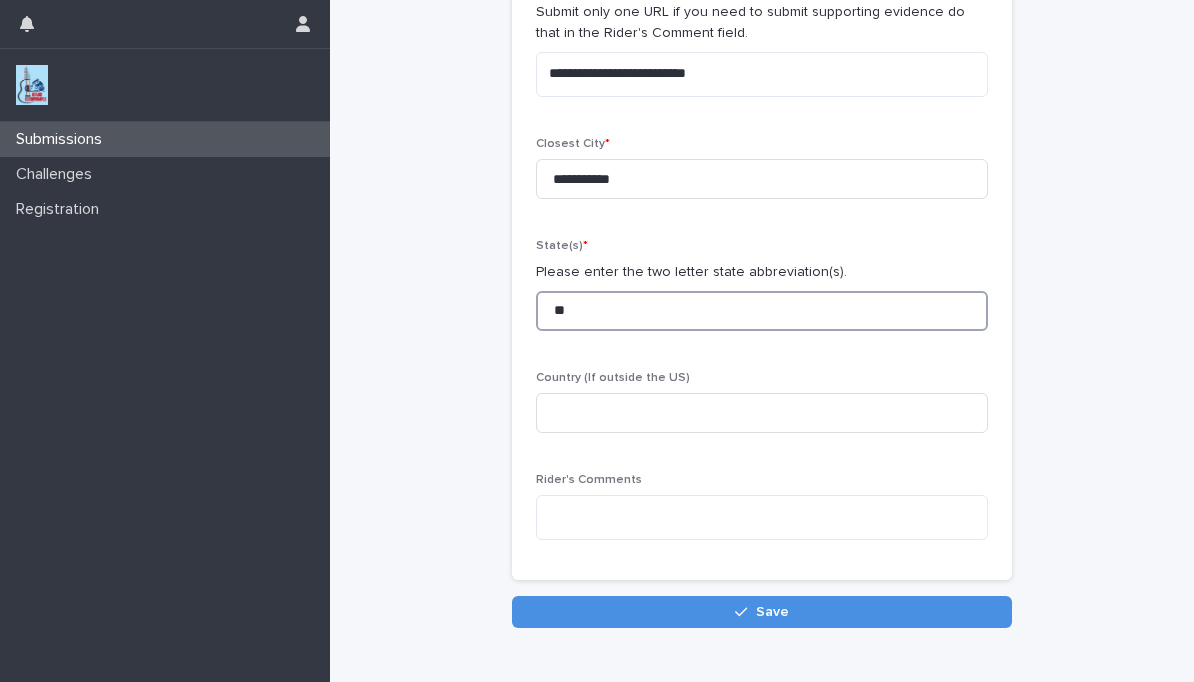 scroll, scrollTop: 287, scrollLeft: 0, axis: vertical 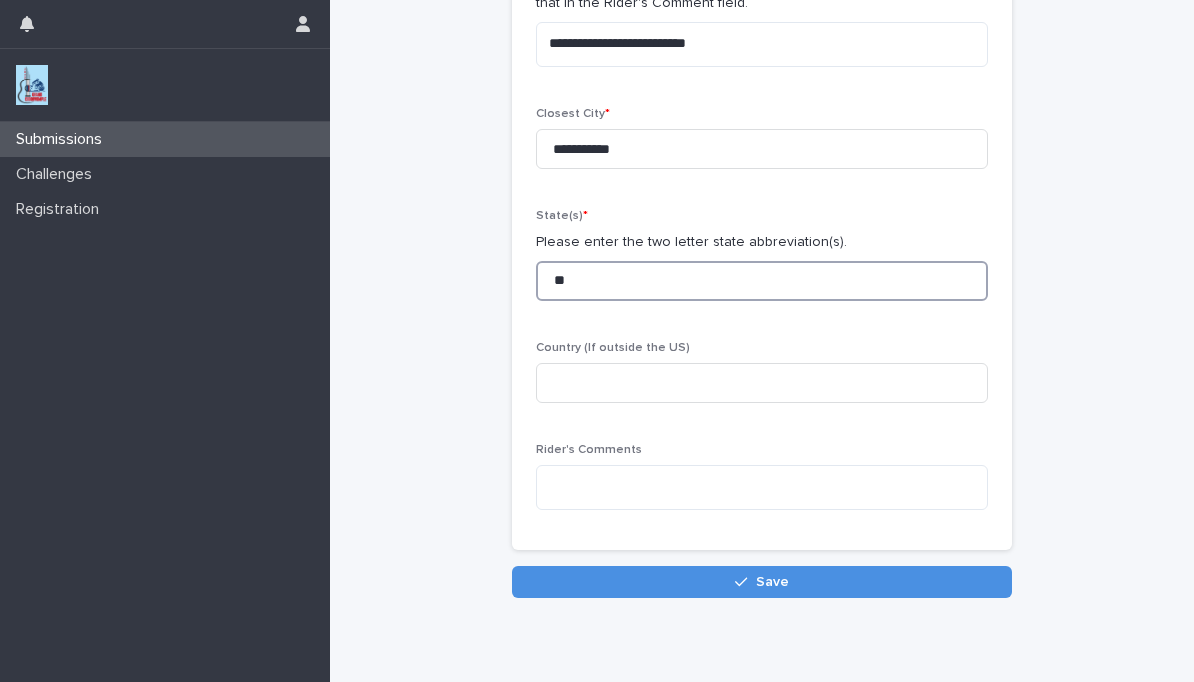 type on "**" 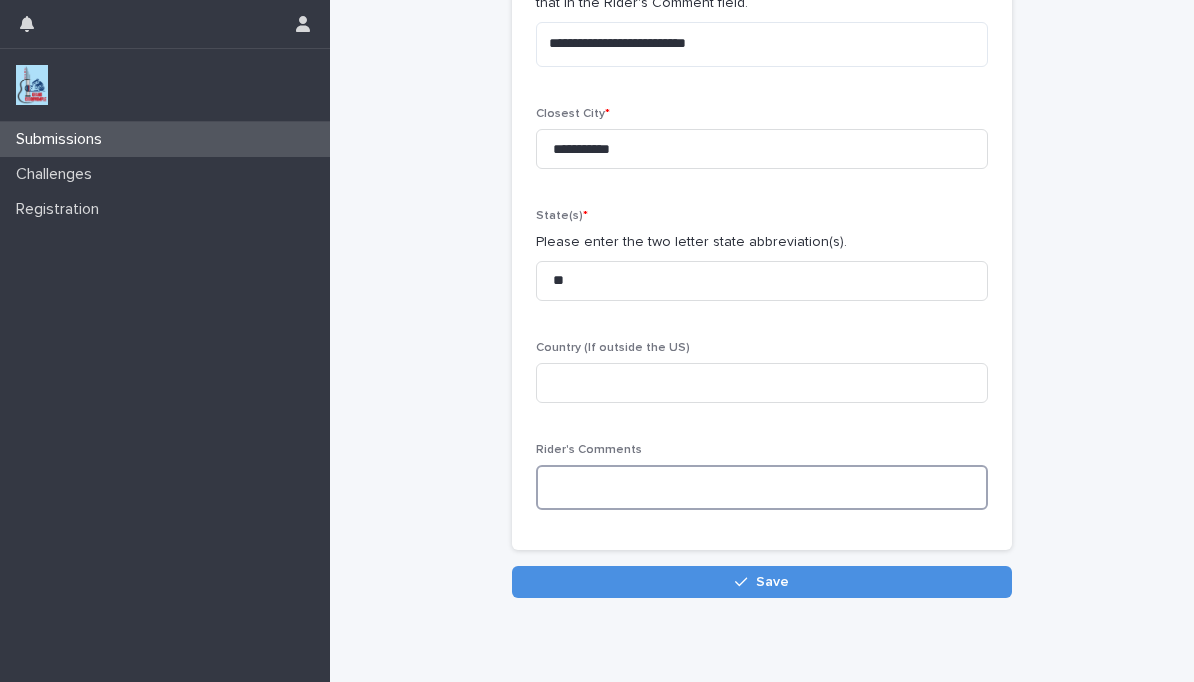 click at bounding box center (762, 487) 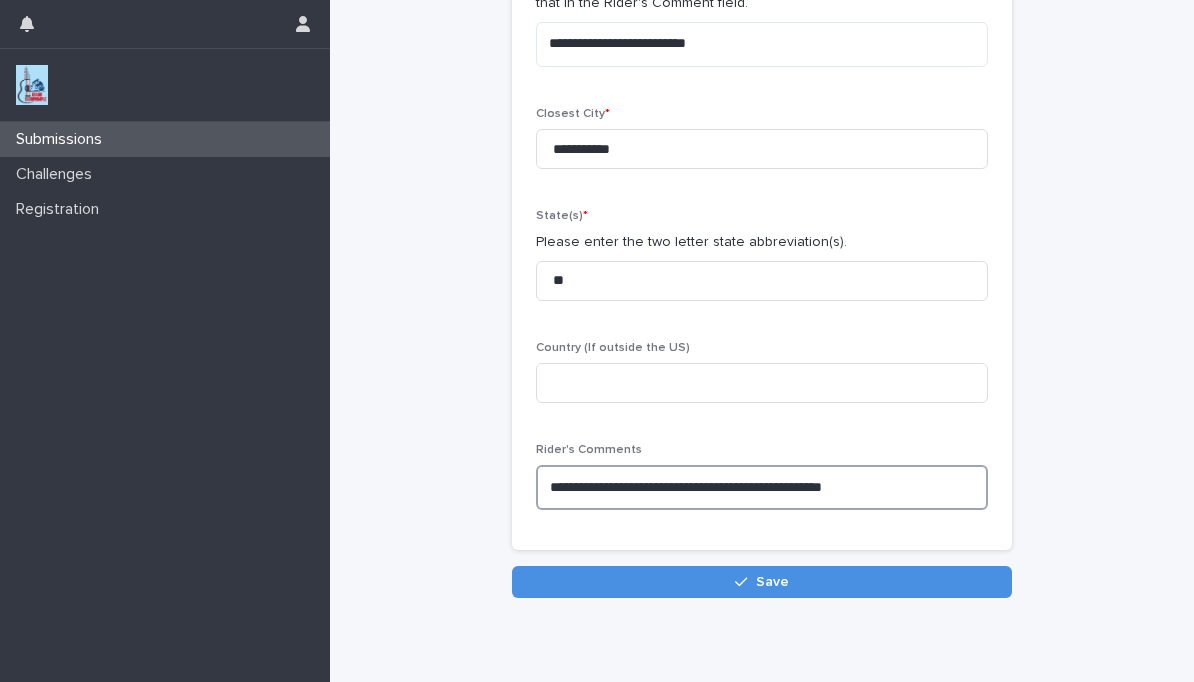 type on "**********" 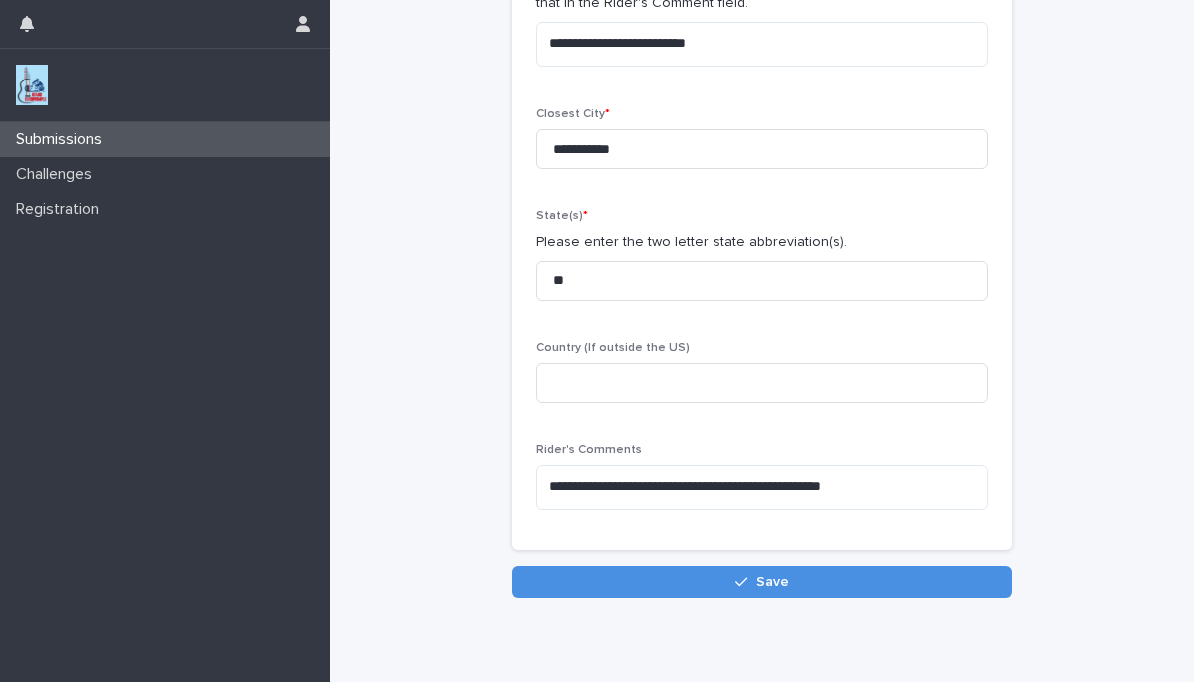 click on "Save" at bounding box center (772, 582) 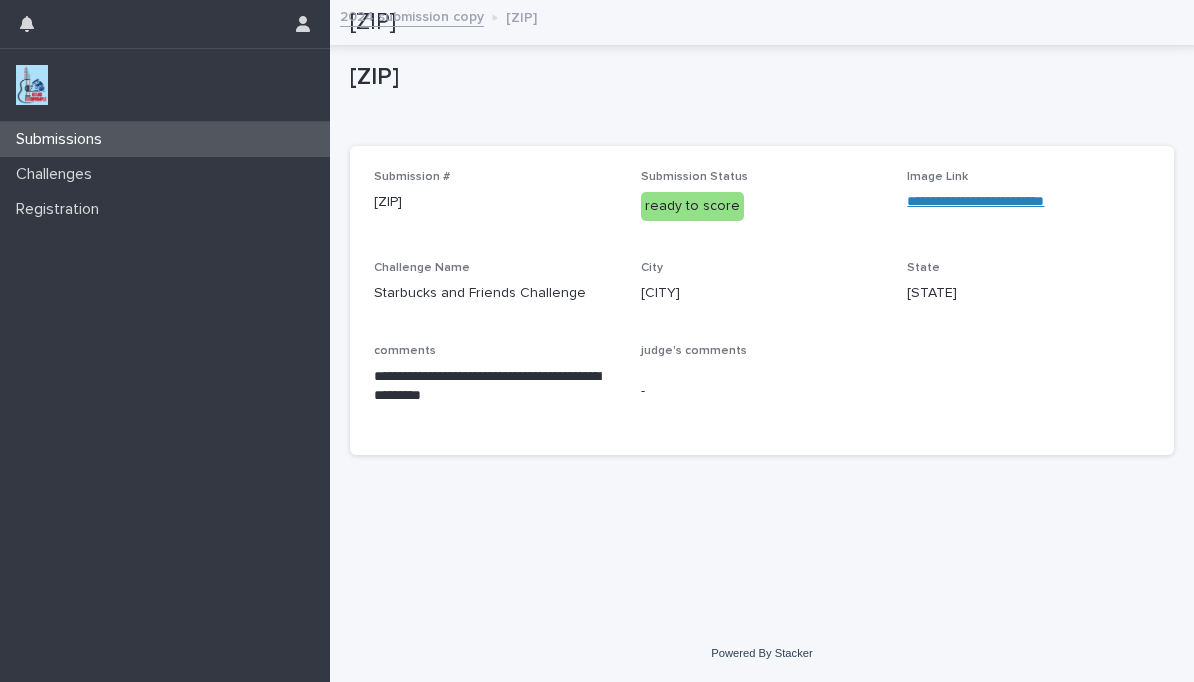 scroll, scrollTop: 0, scrollLeft: 0, axis: both 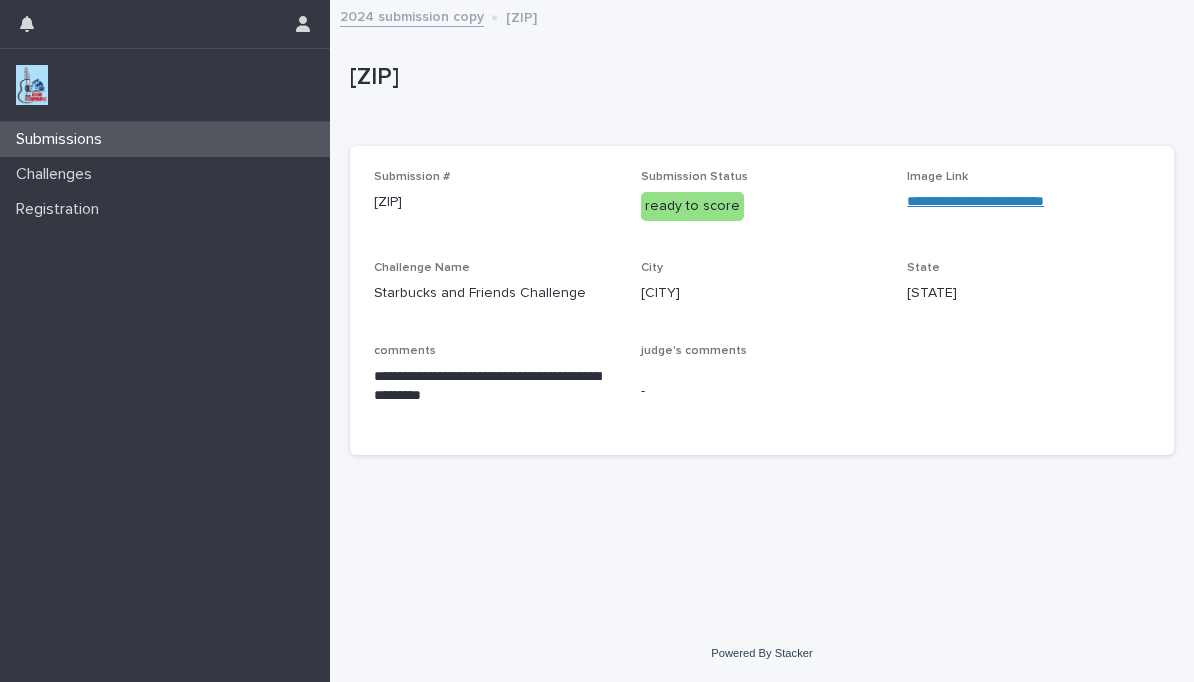 click on "Submissions" at bounding box center (165, 139) 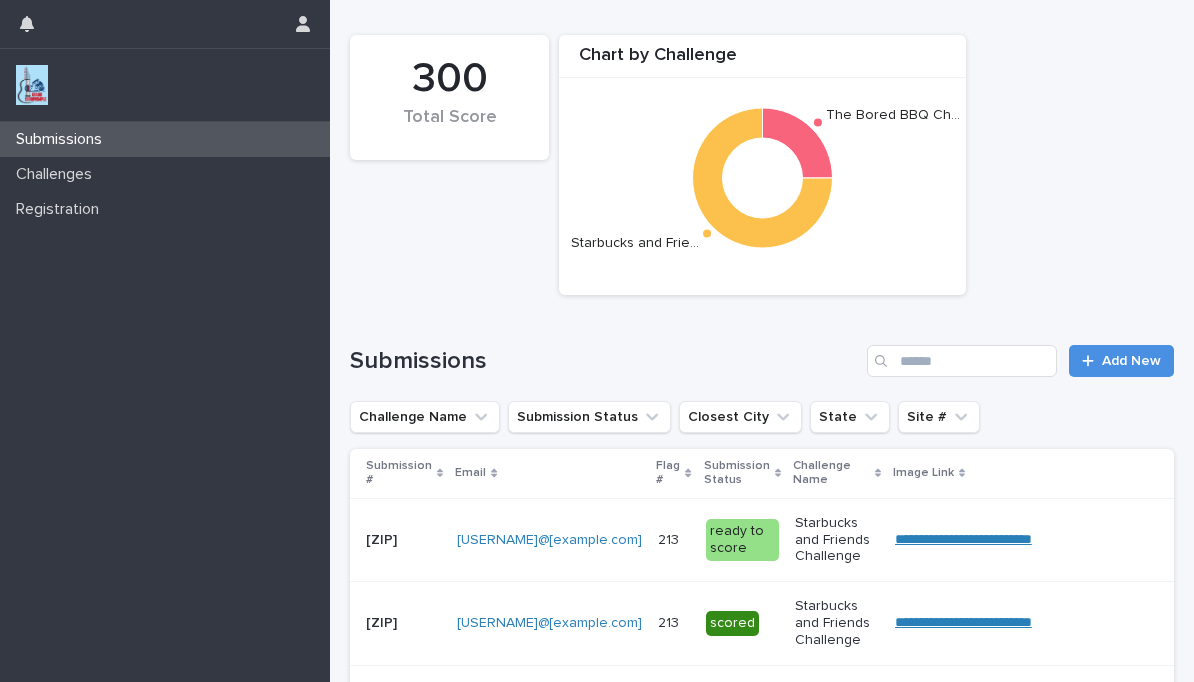 click on "Add New" at bounding box center (1131, 361) 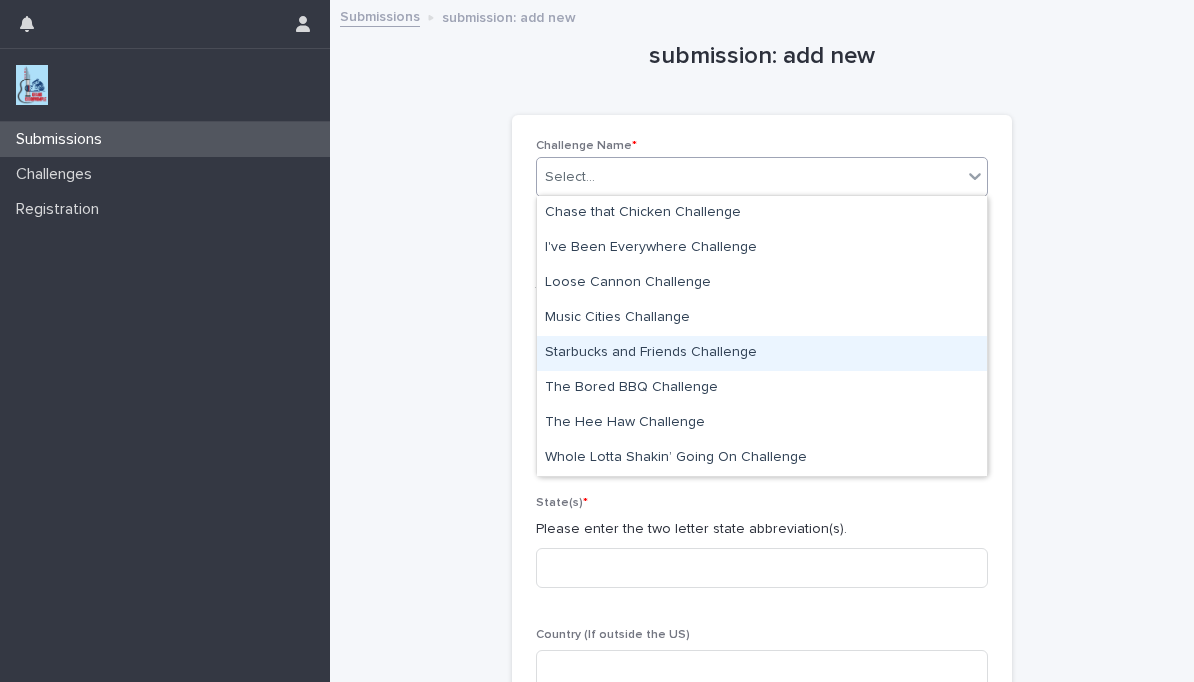 click on "Starbucks and Friends Challenge" at bounding box center (762, 353) 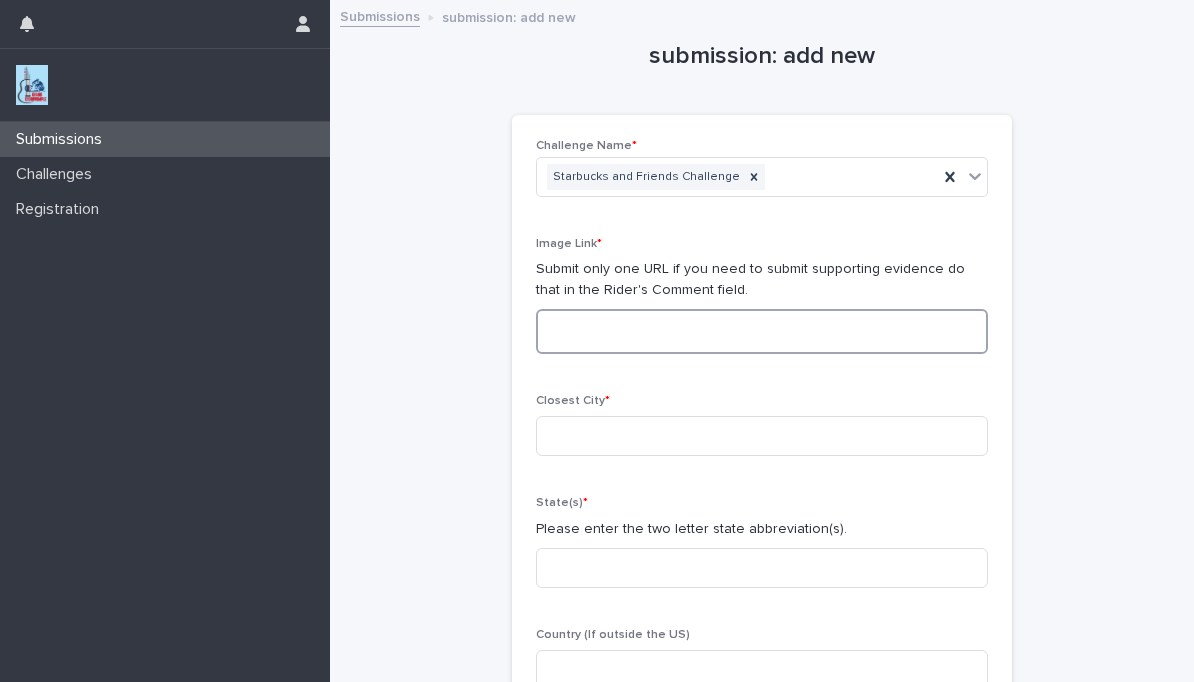 click at bounding box center [762, 331] 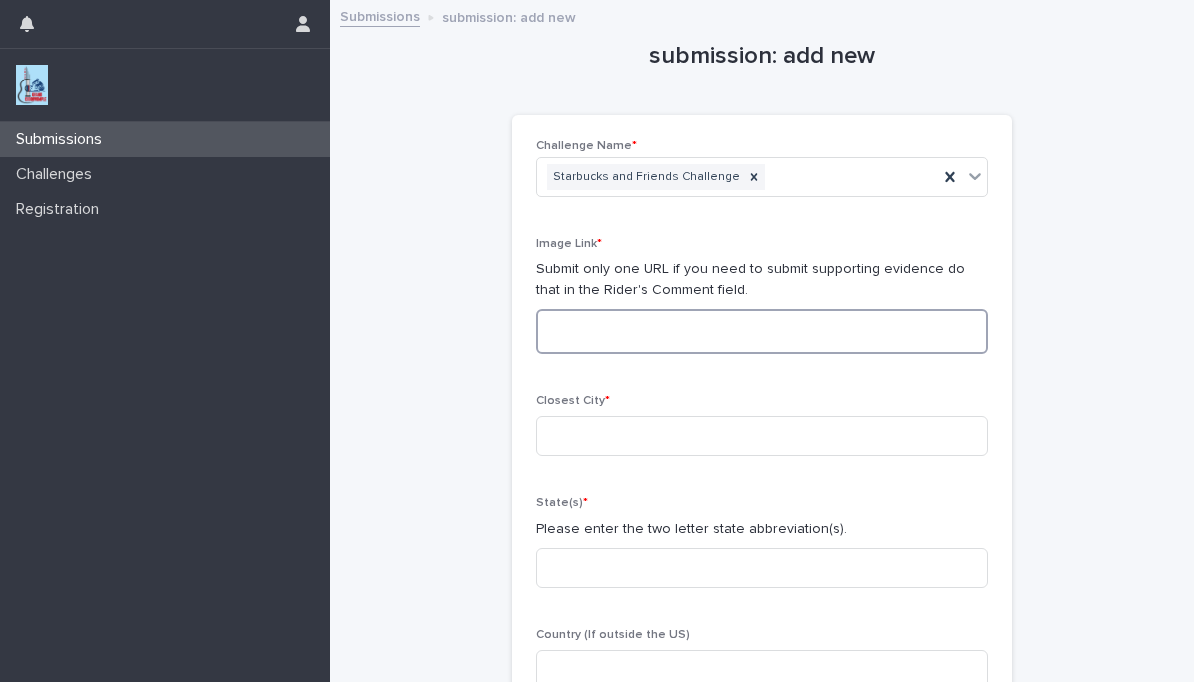 click at bounding box center (762, 331) 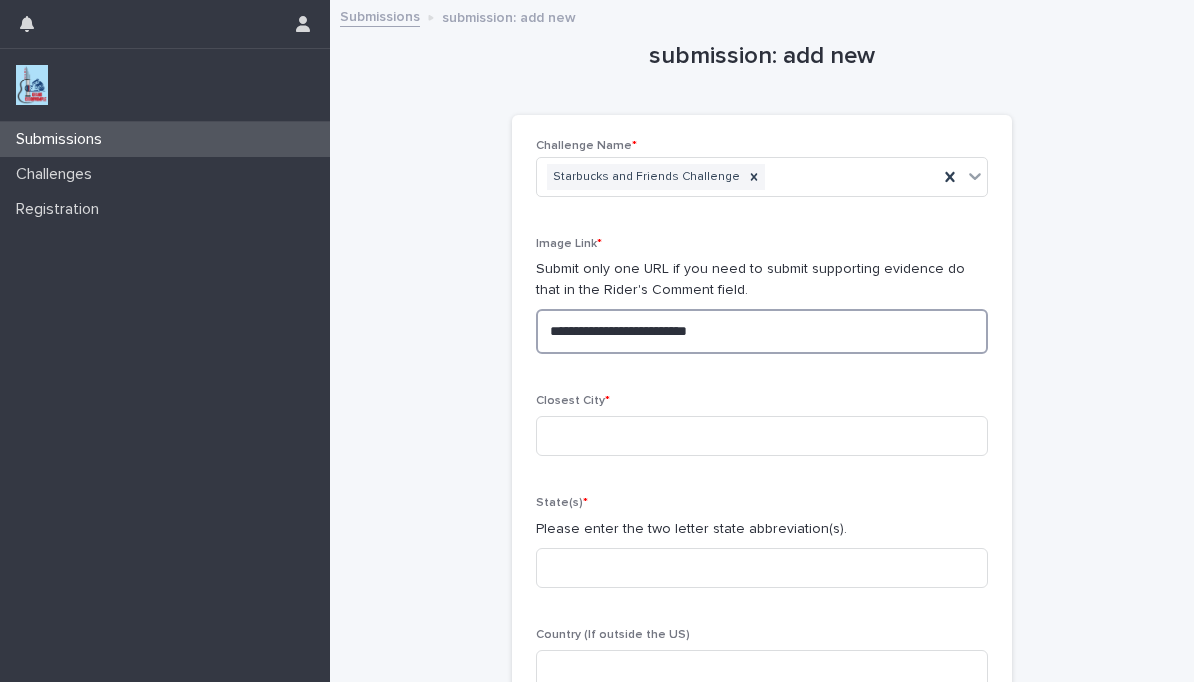 type on "**********" 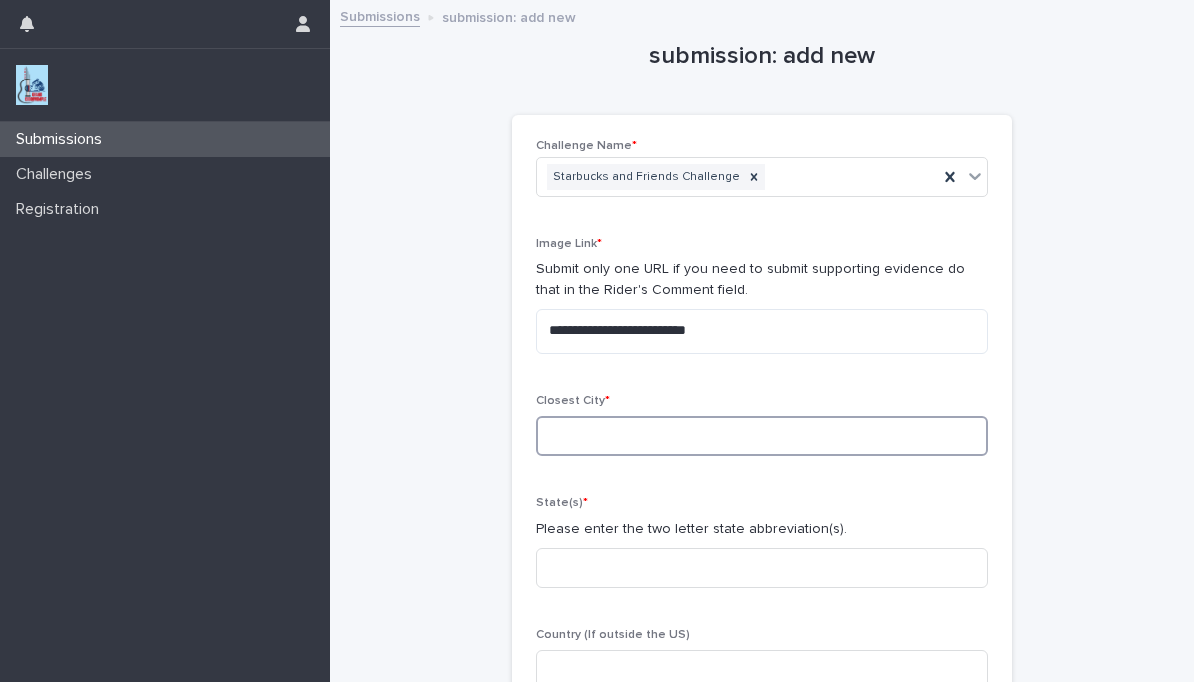 click at bounding box center [762, 436] 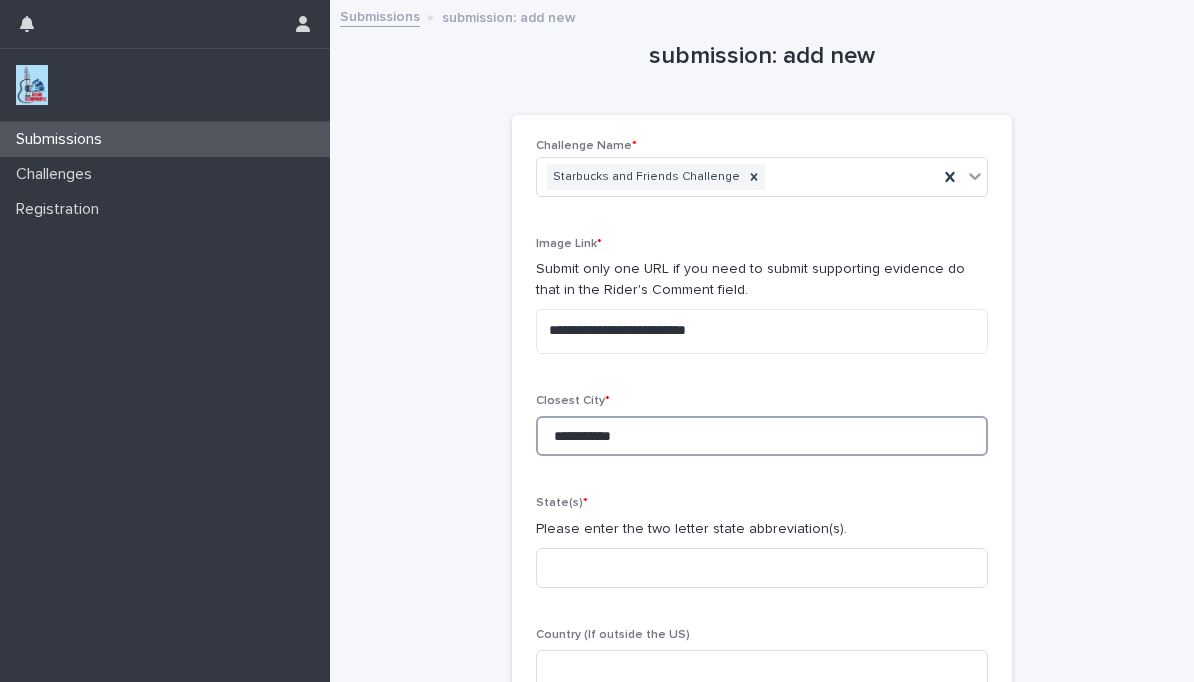 type on "**********" 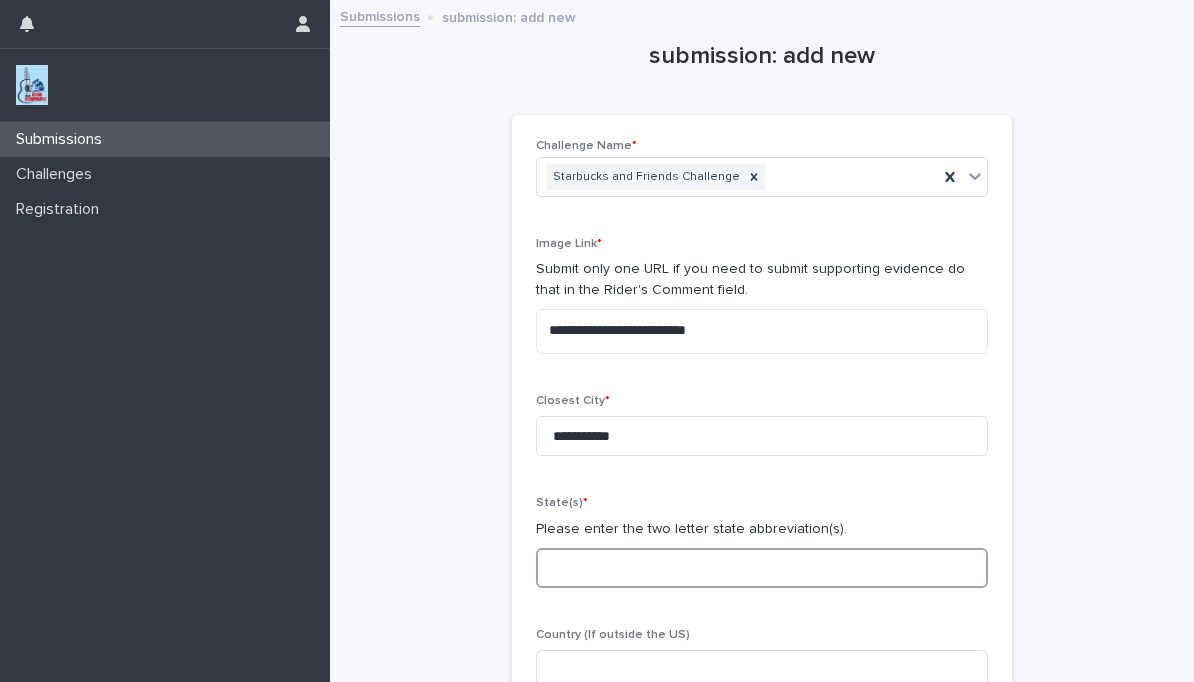 click at bounding box center [762, 568] 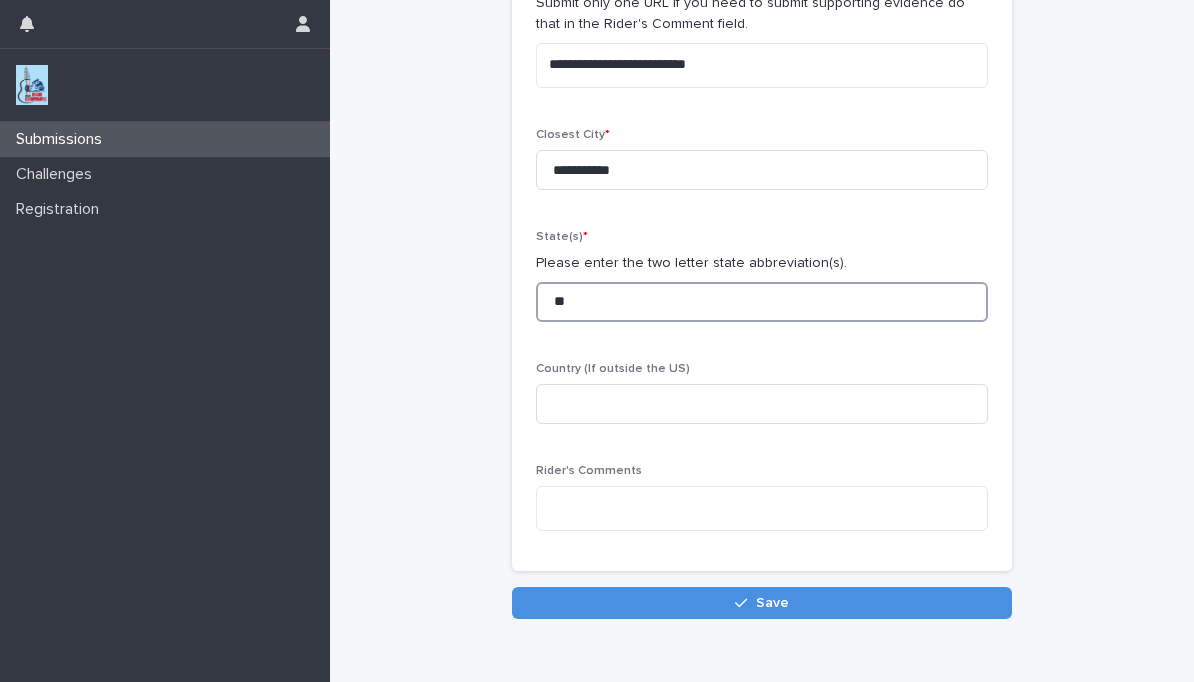 scroll, scrollTop: 261, scrollLeft: 0, axis: vertical 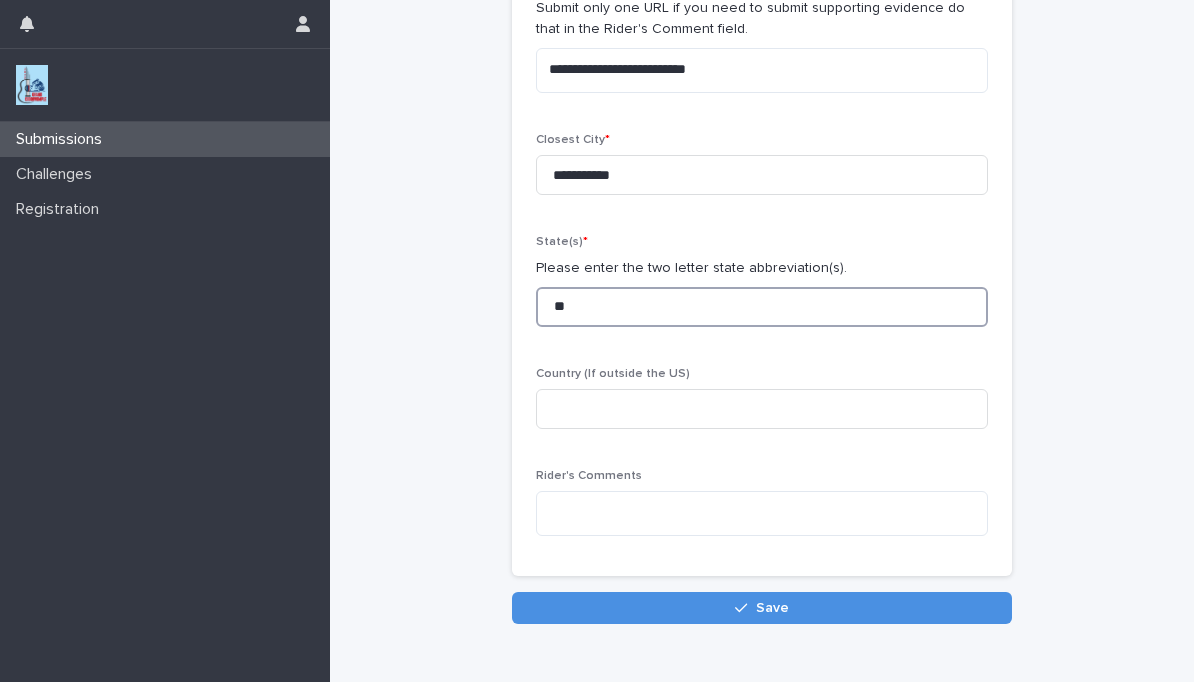 type on "**" 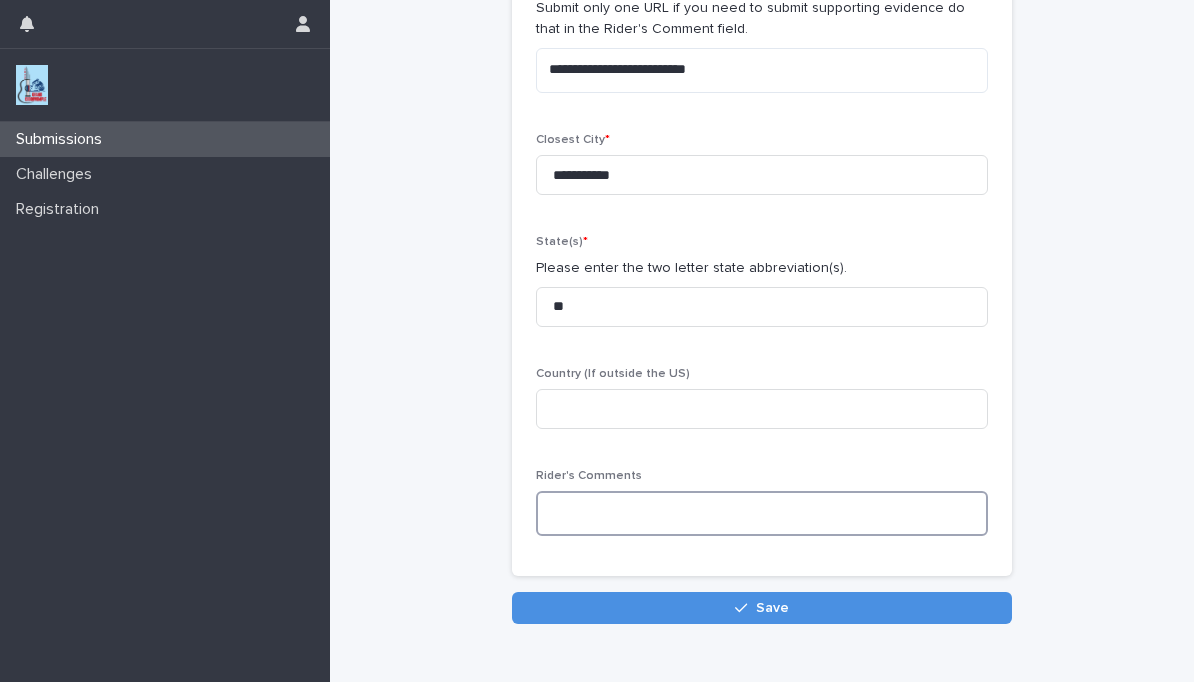 click at bounding box center (762, 513) 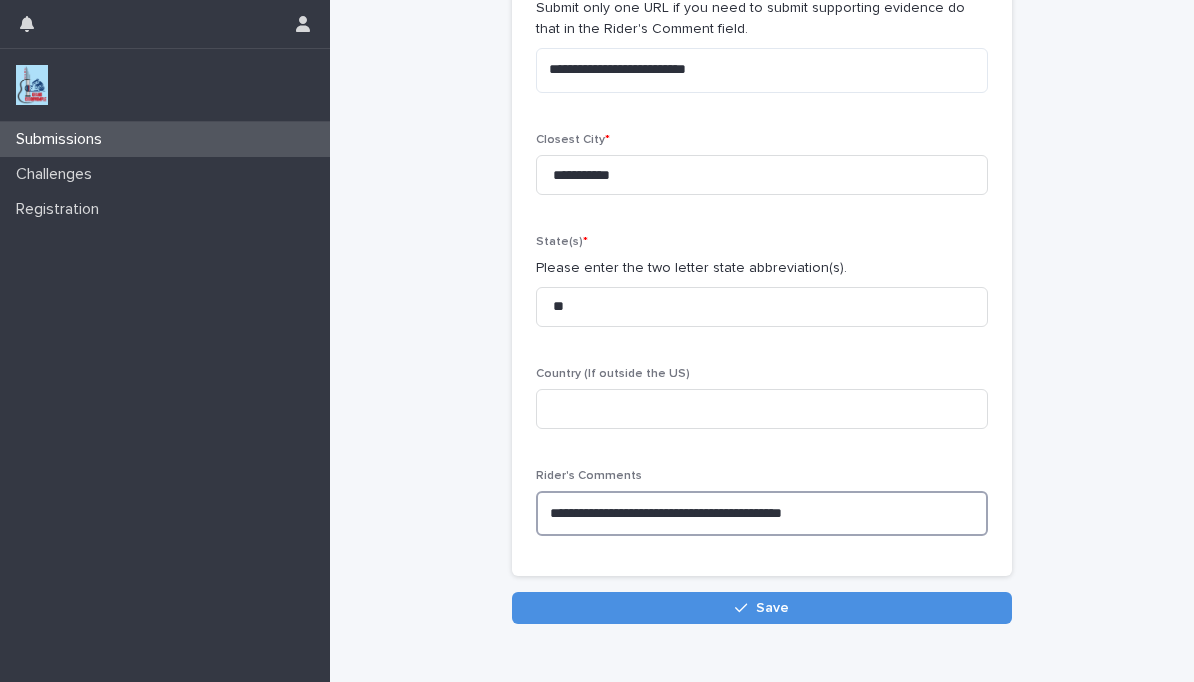 type on "**********" 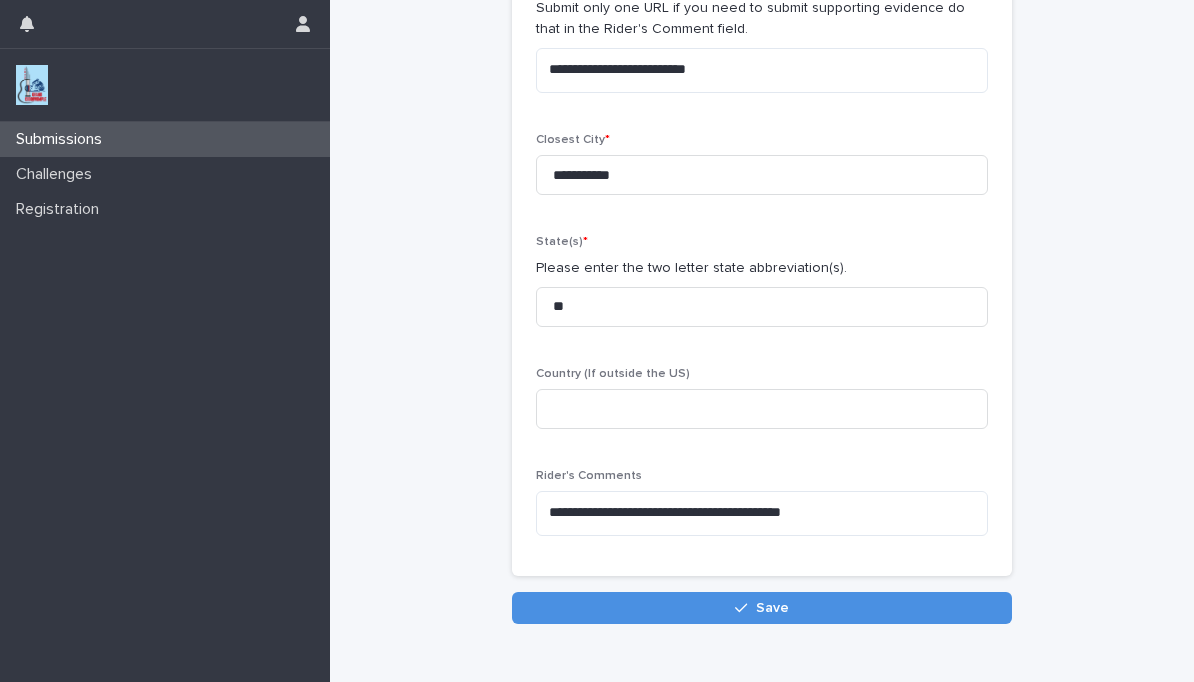 click on "Save" at bounding box center (762, 608) 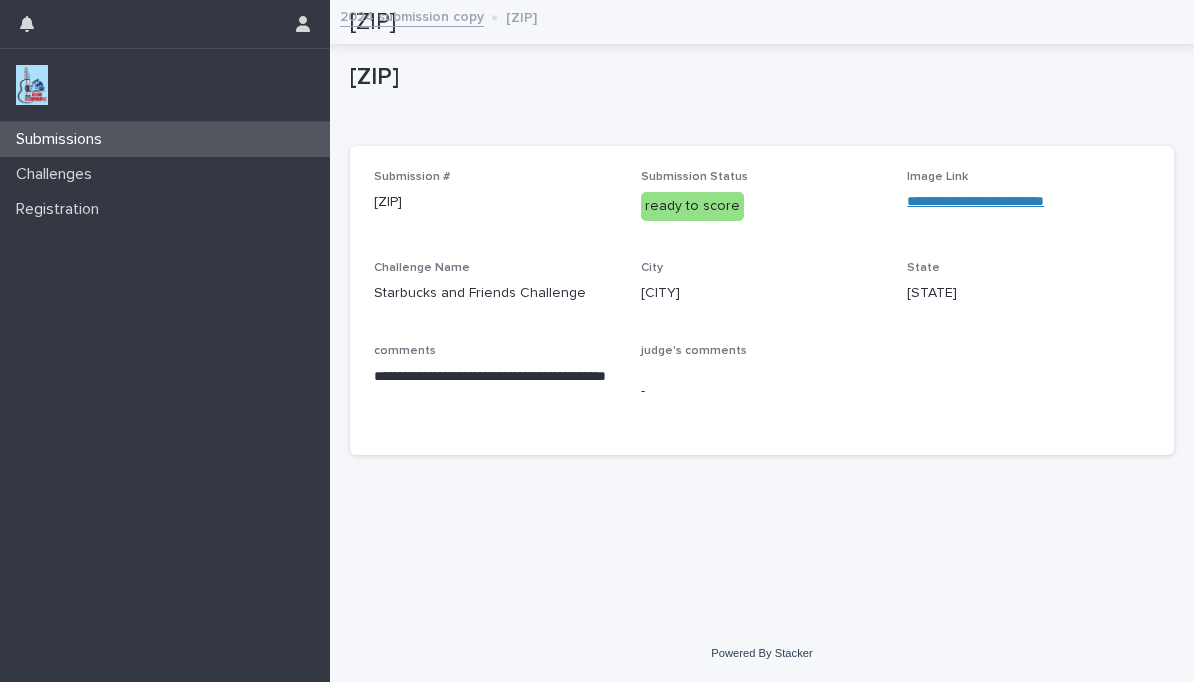 scroll, scrollTop: 0, scrollLeft: 0, axis: both 